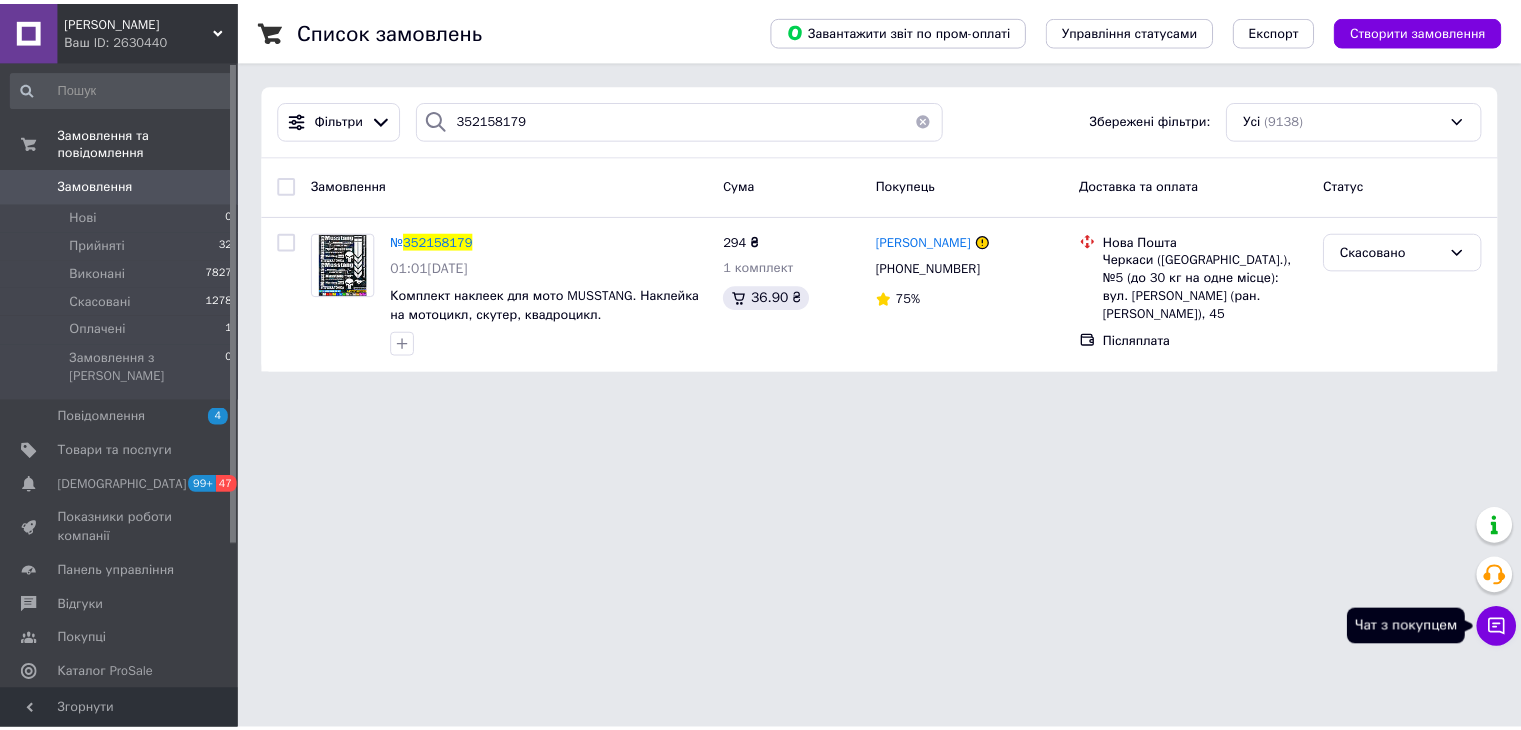 scroll, scrollTop: 0, scrollLeft: 0, axis: both 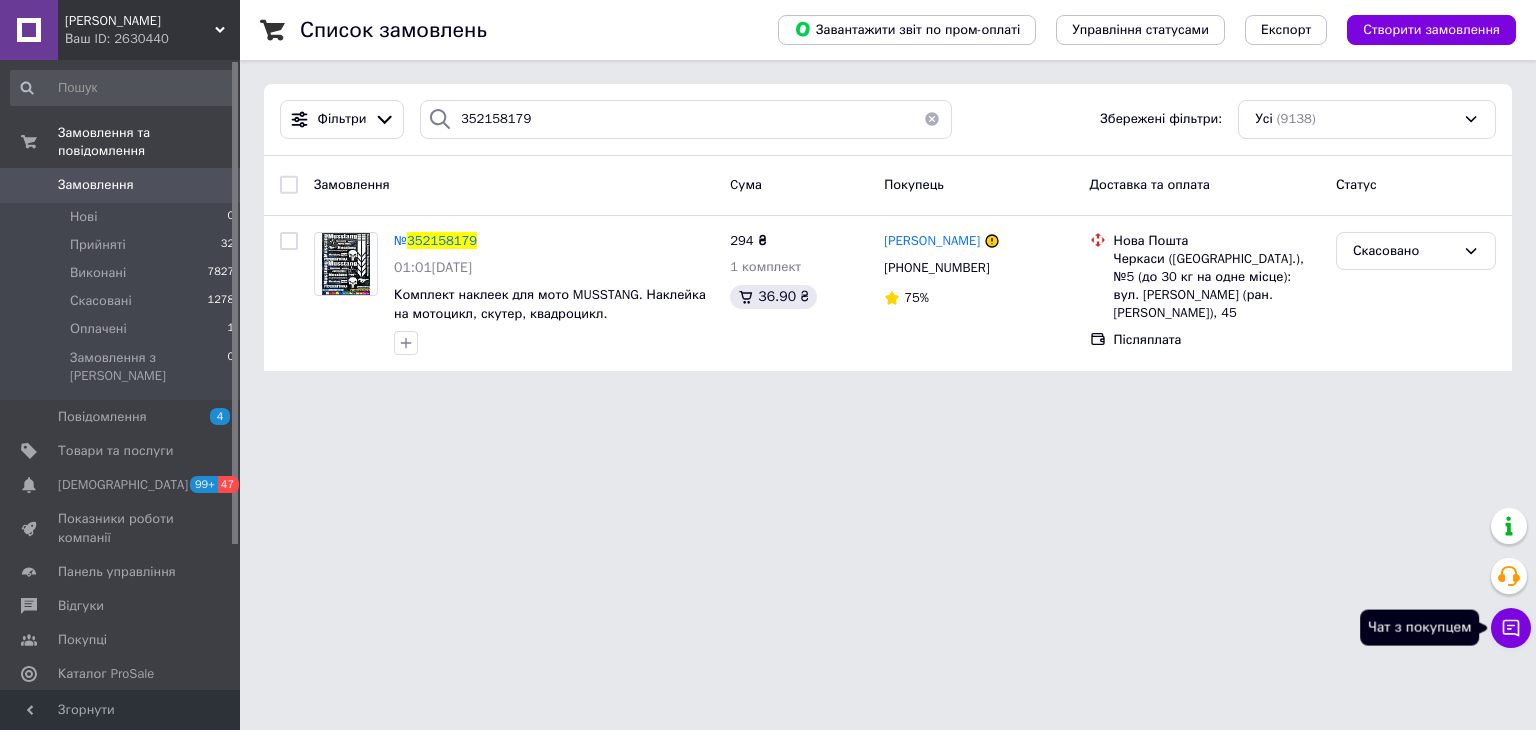 click 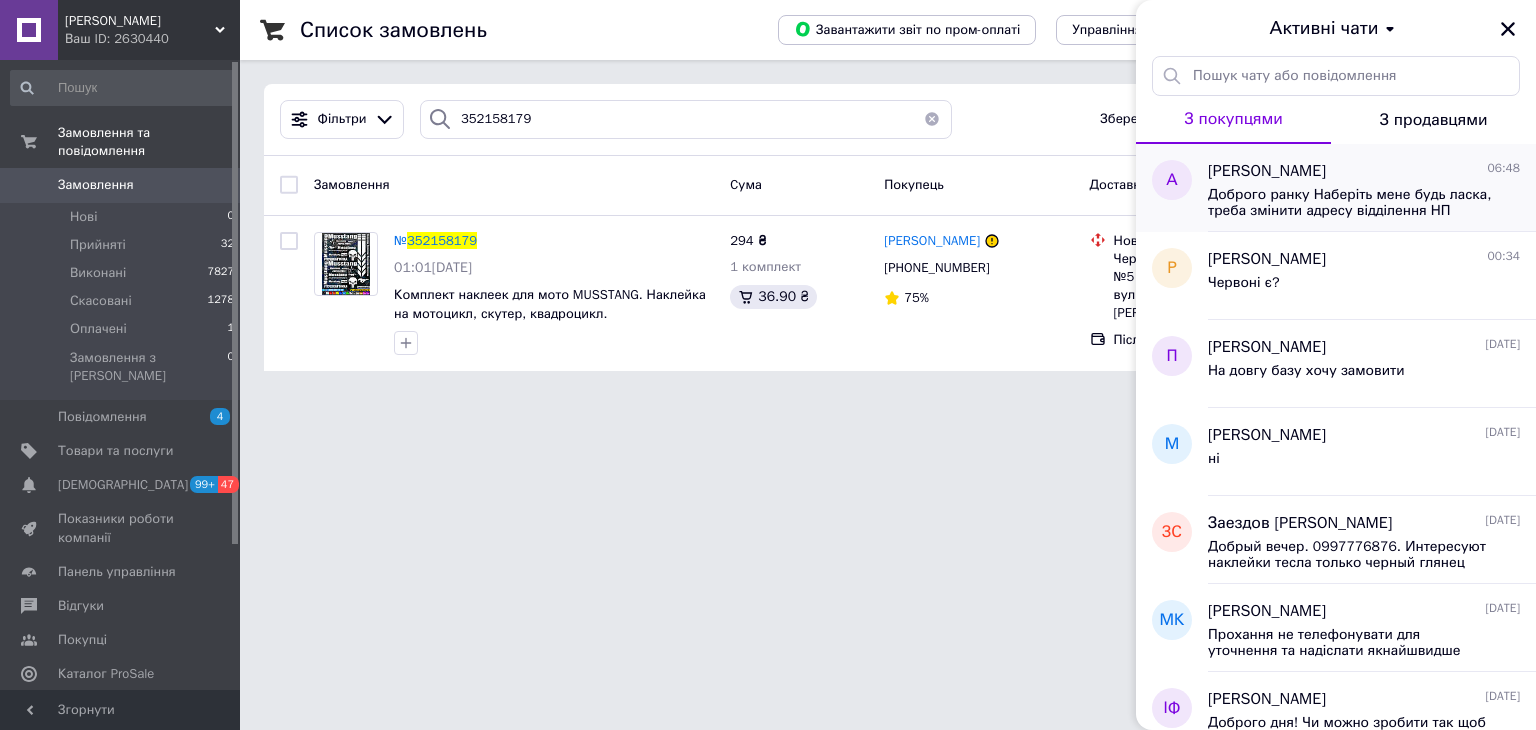 click on "Доброго ранку
Наберіть мене будь ласка, треба змінити адресу відділення НП" at bounding box center (1350, 203) 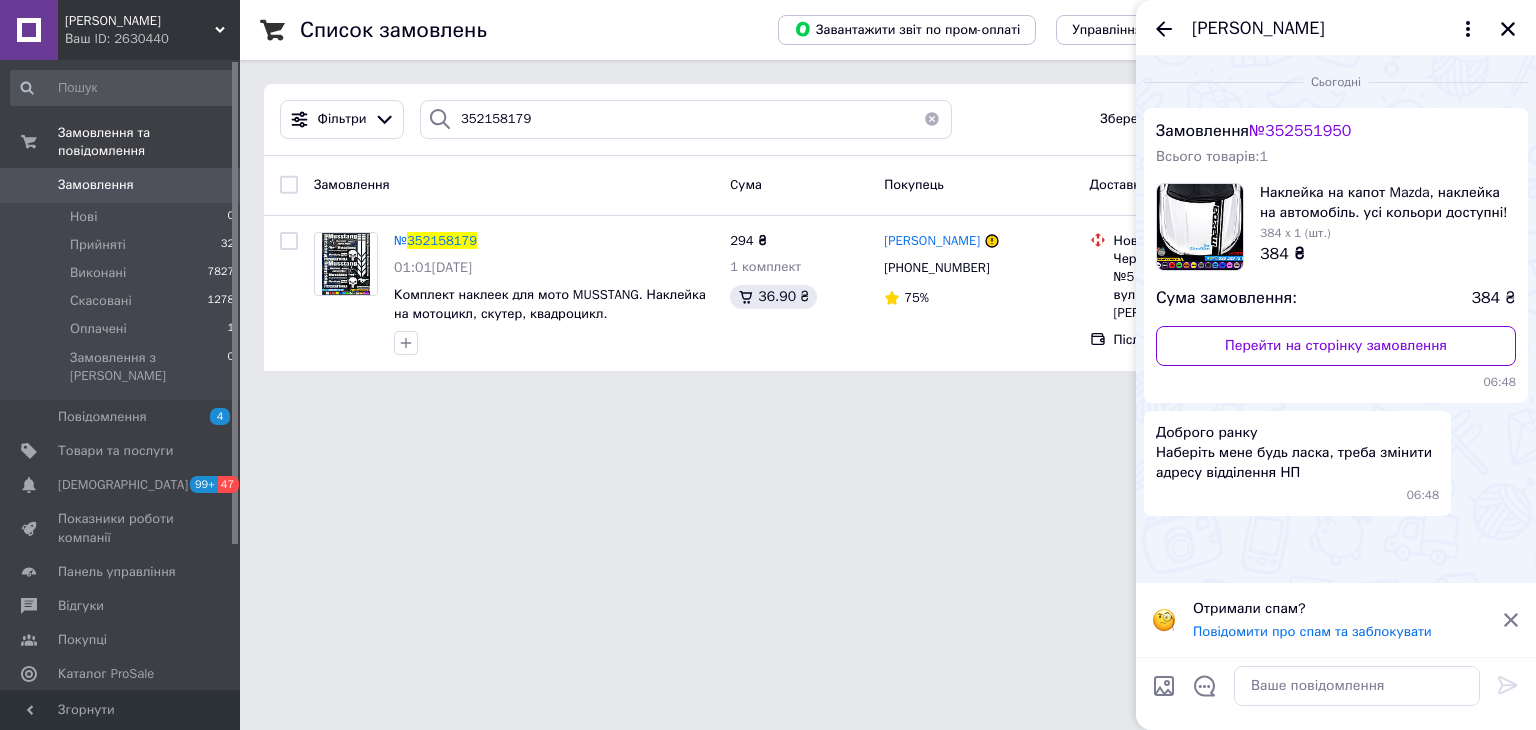 click on "Андрей" at bounding box center (1336, 28) 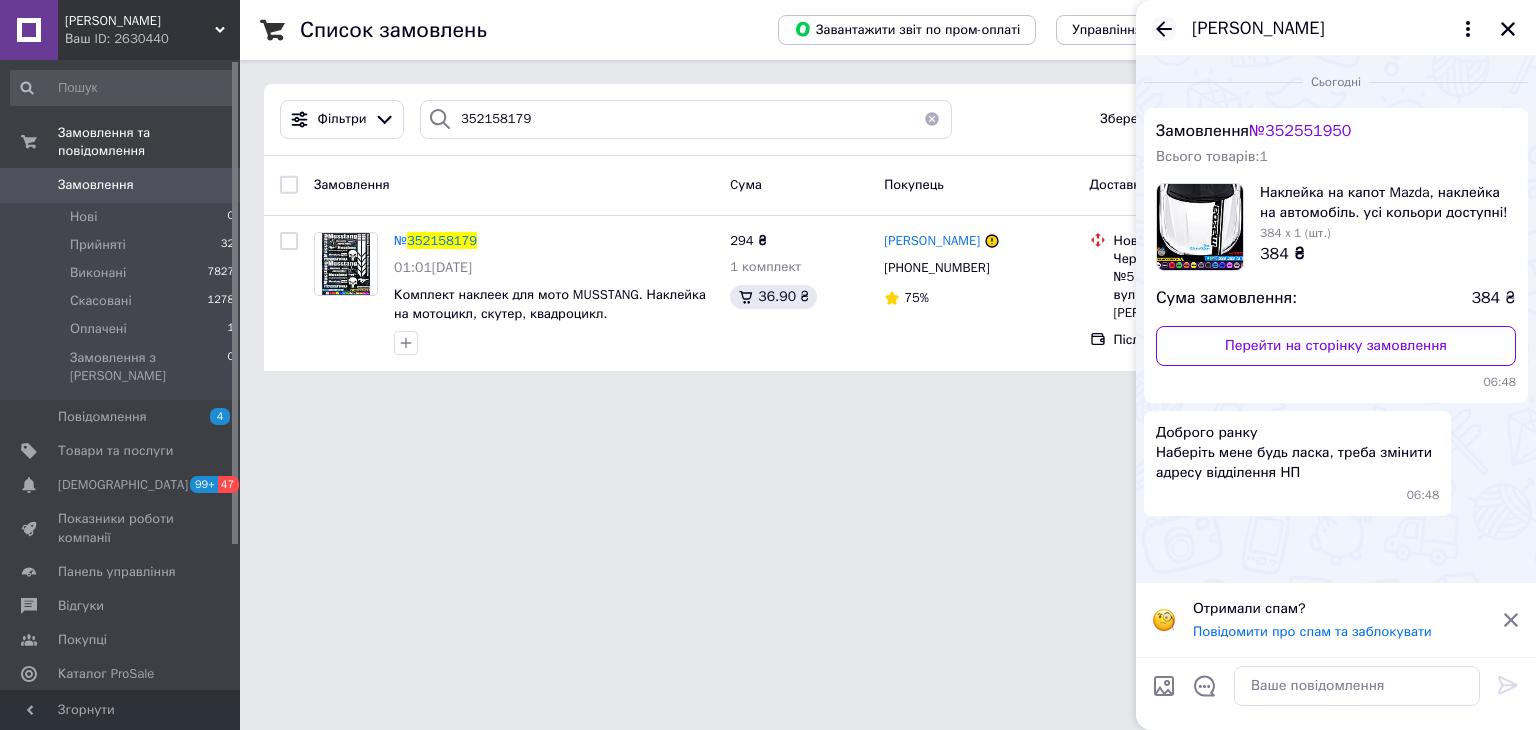 click 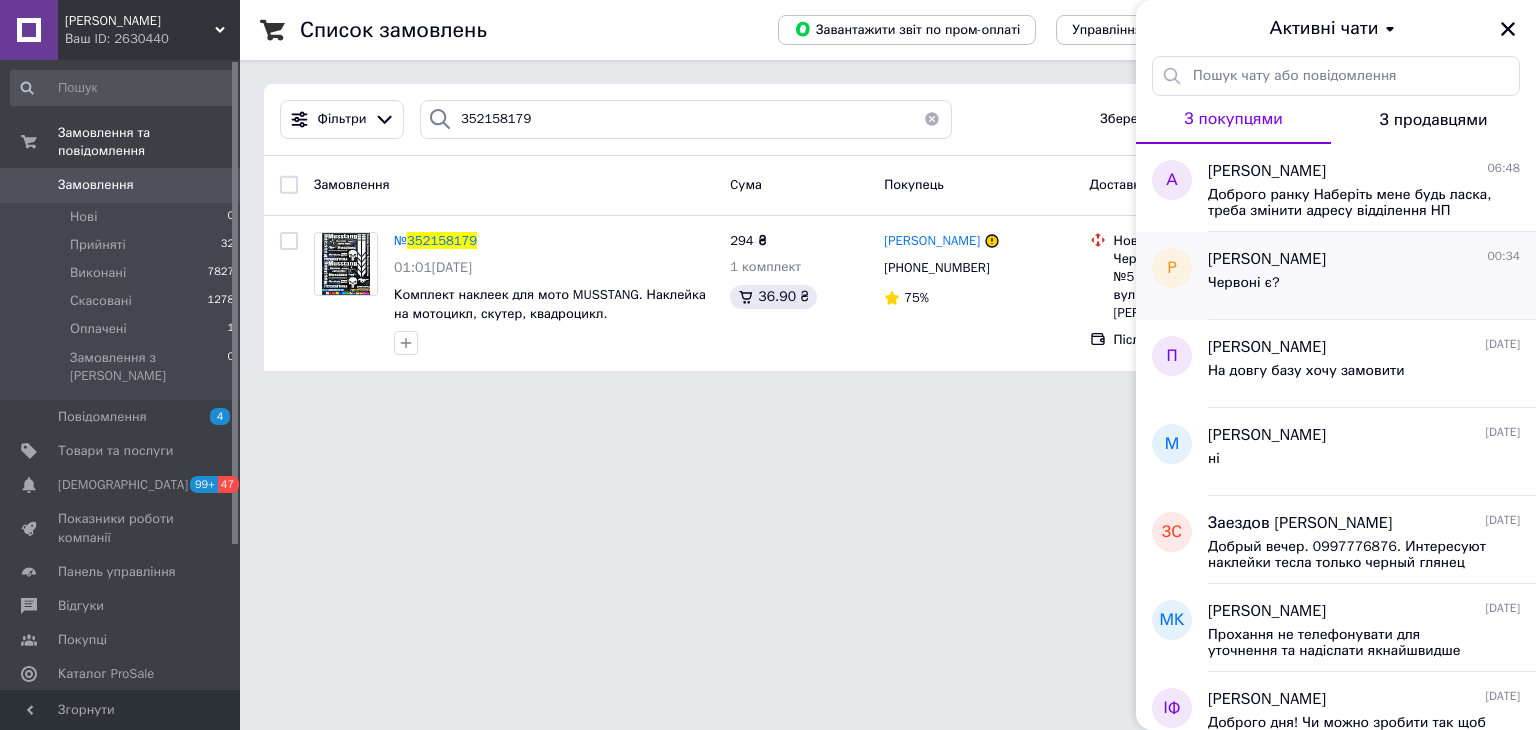 click on "Червоні є?" at bounding box center (1364, 287) 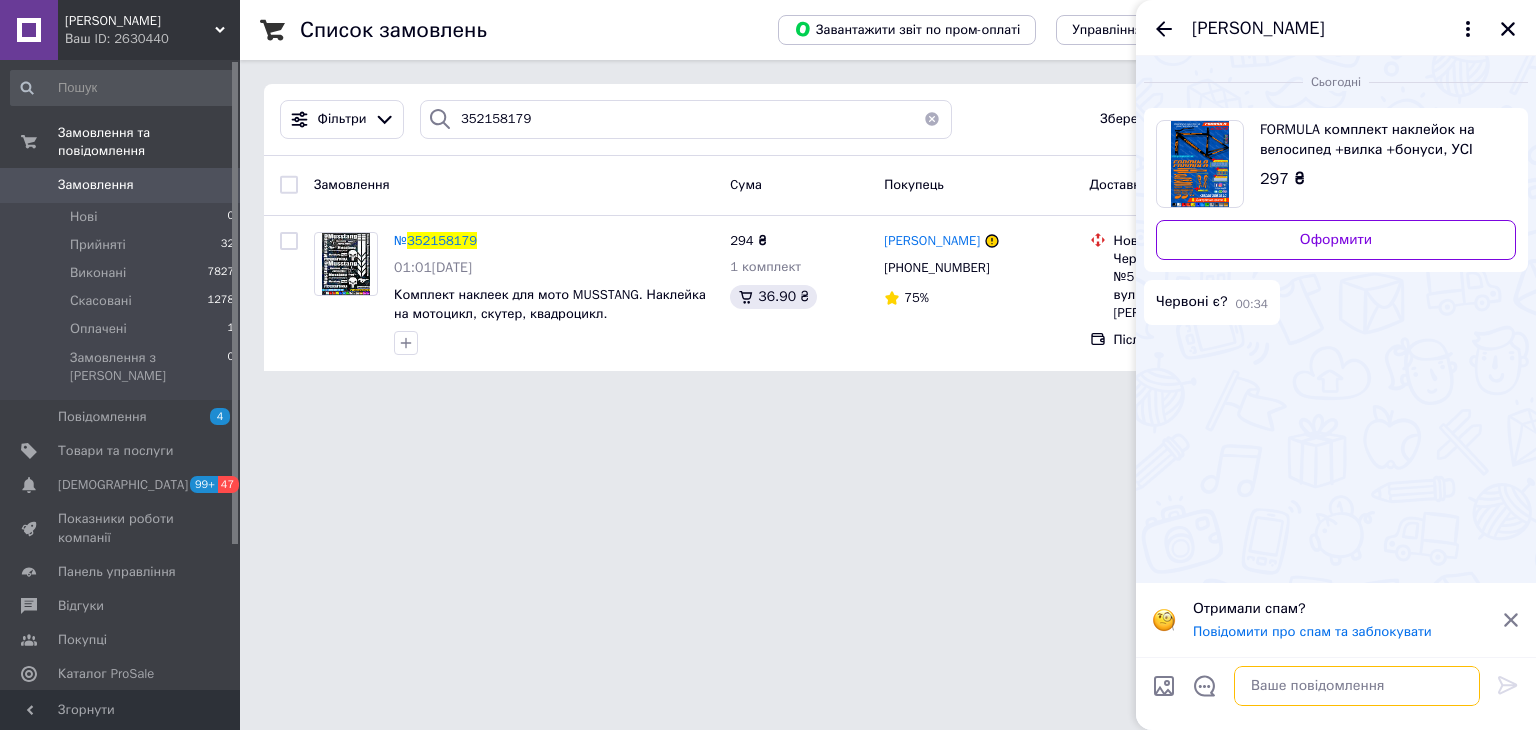 click at bounding box center [1357, 686] 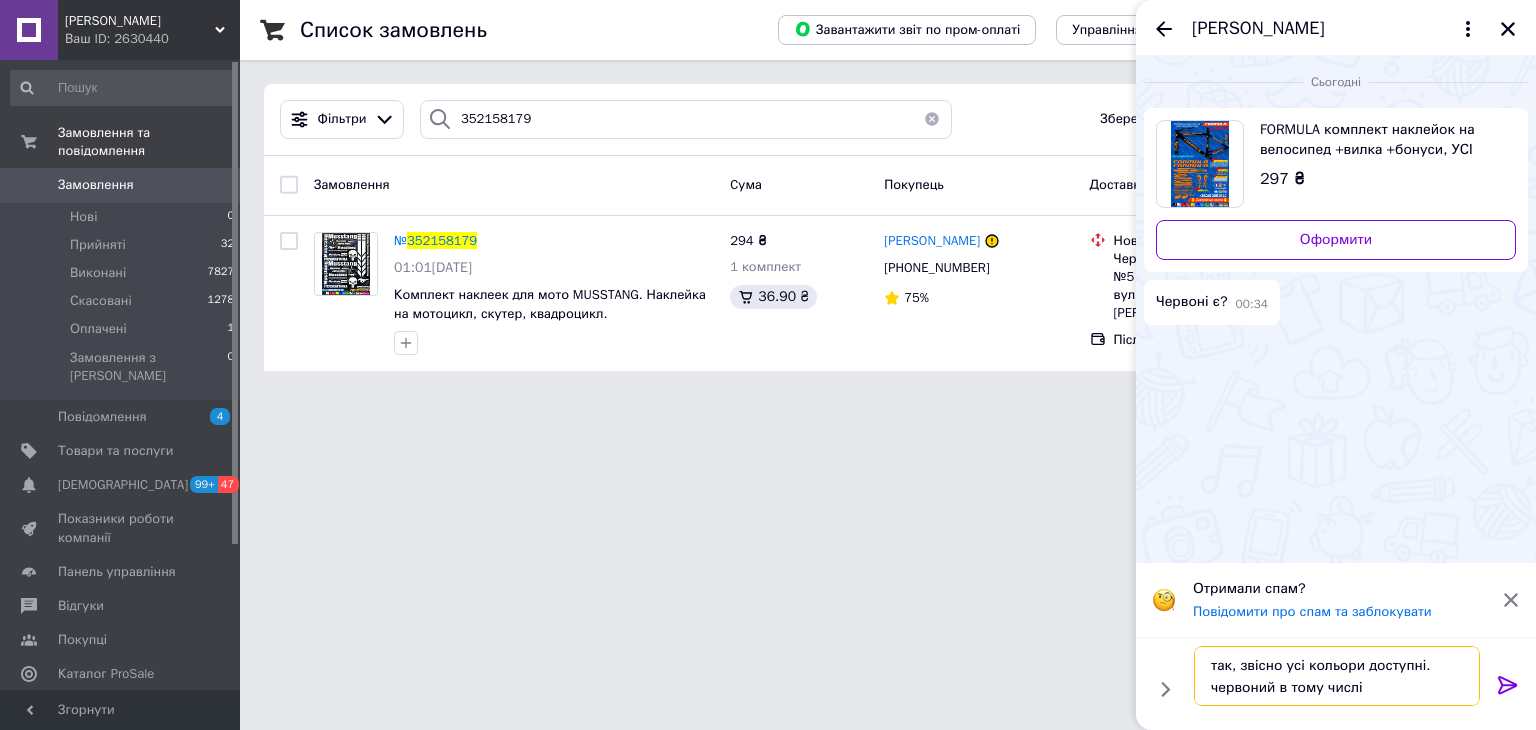 type on "так, звісно усі кольори доступні. червоний в тому числі" 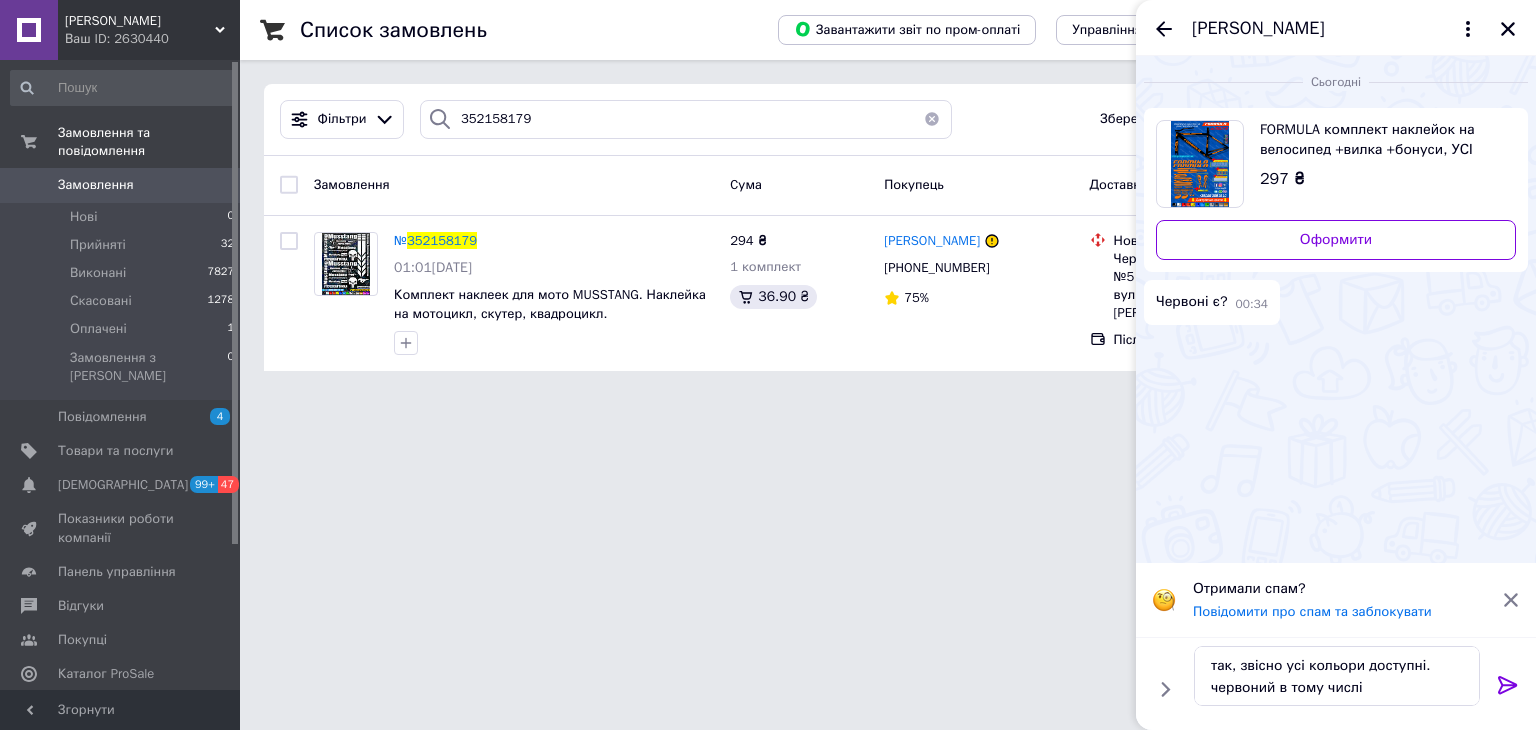 click 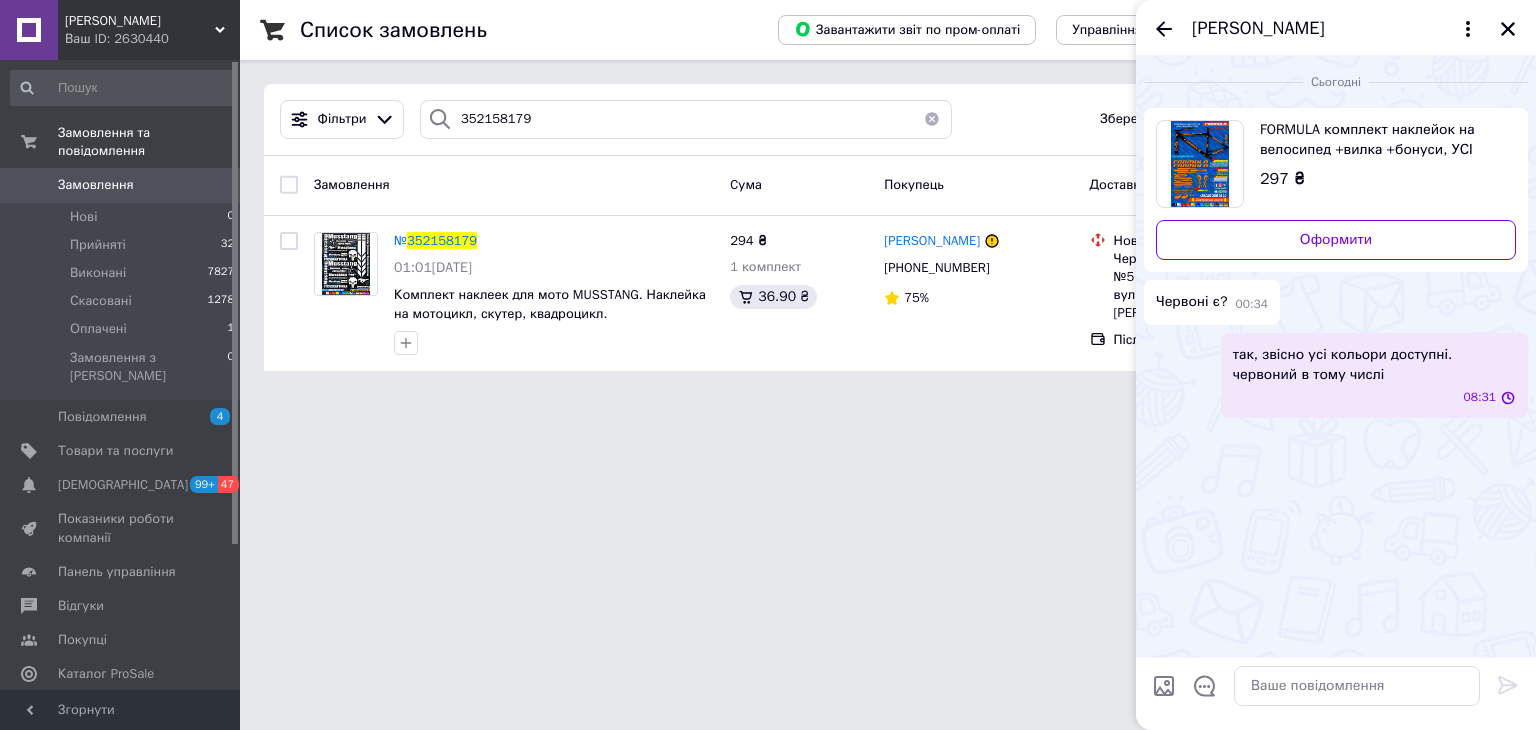 click on "Замовлення" at bounding box center (121, 185) 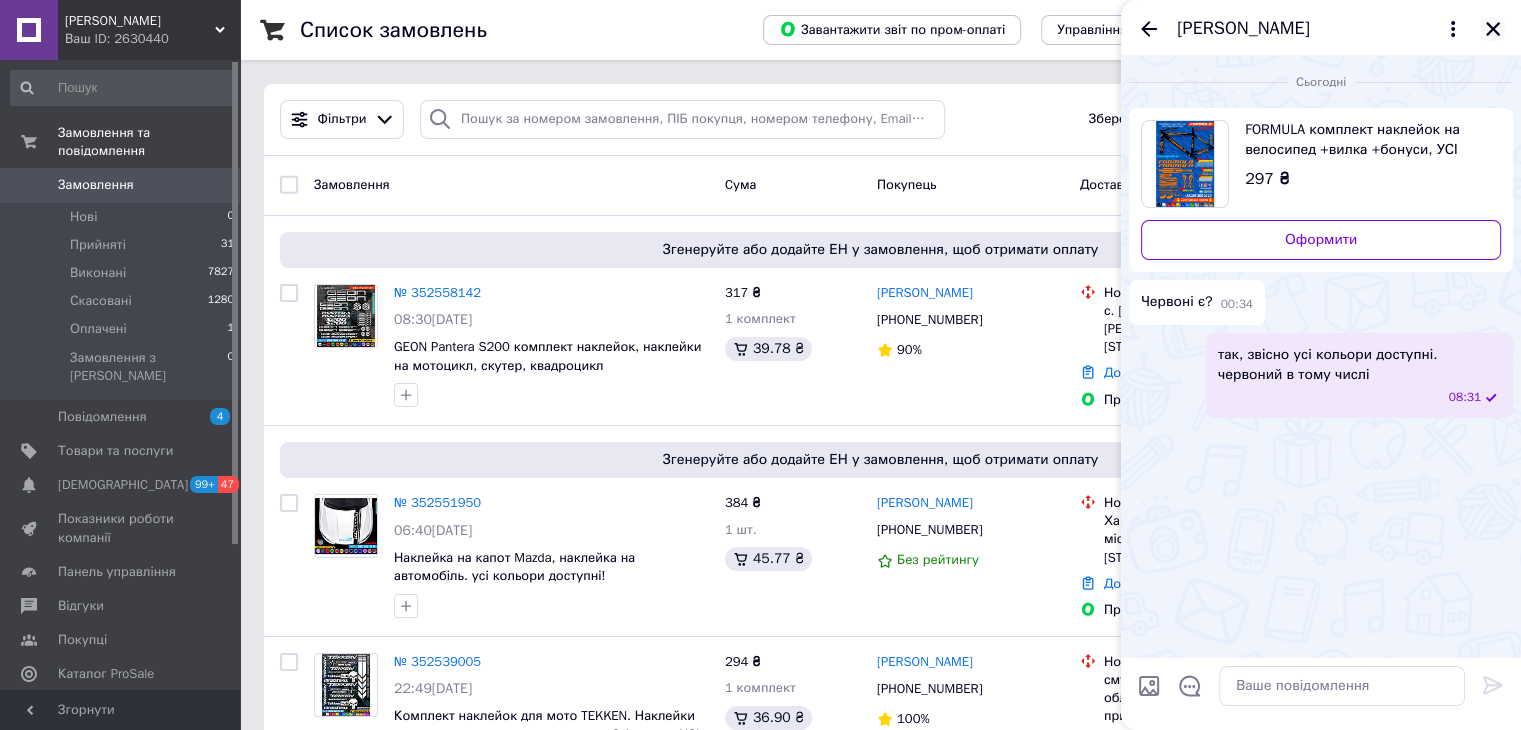 click 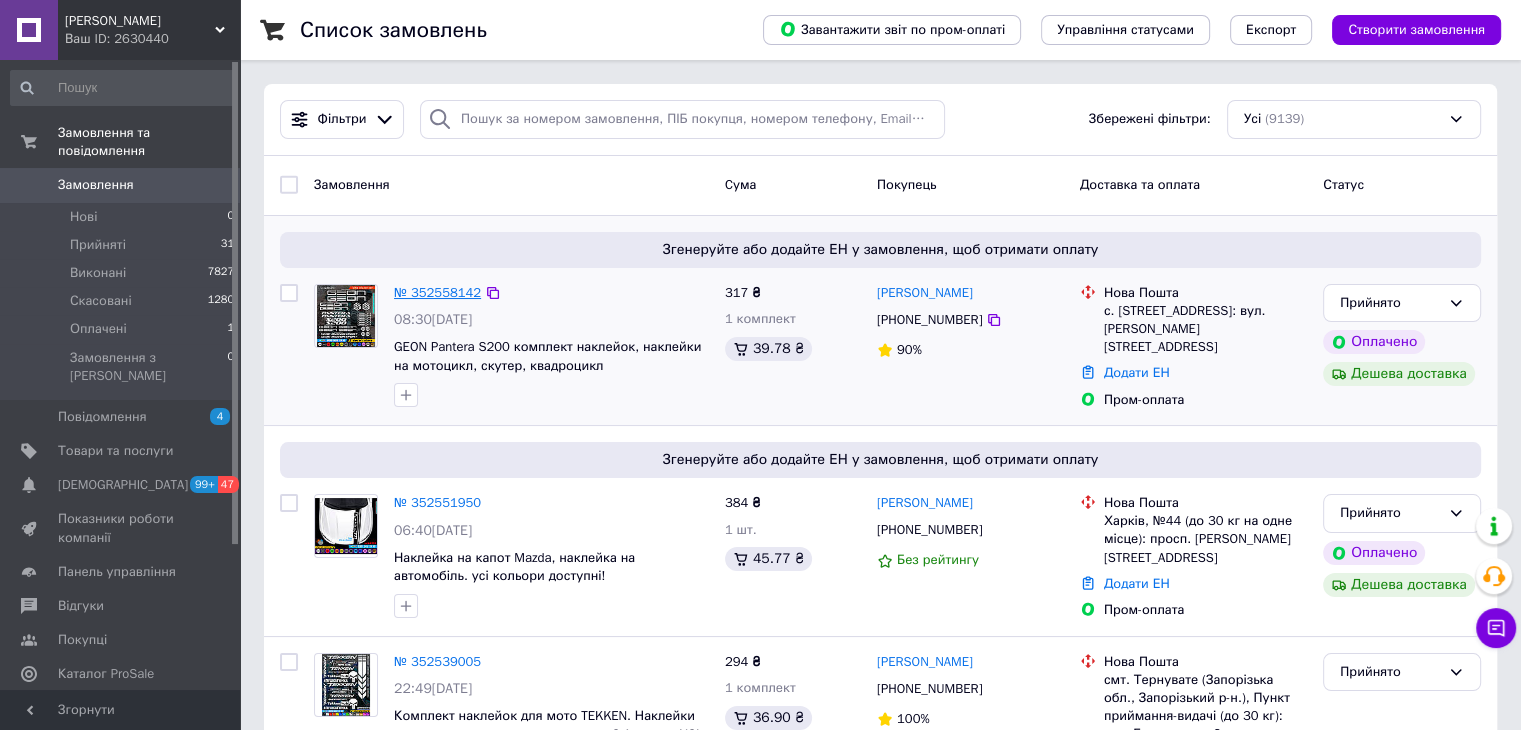 click on "№ 352558142" at bounding box center [437, 292] 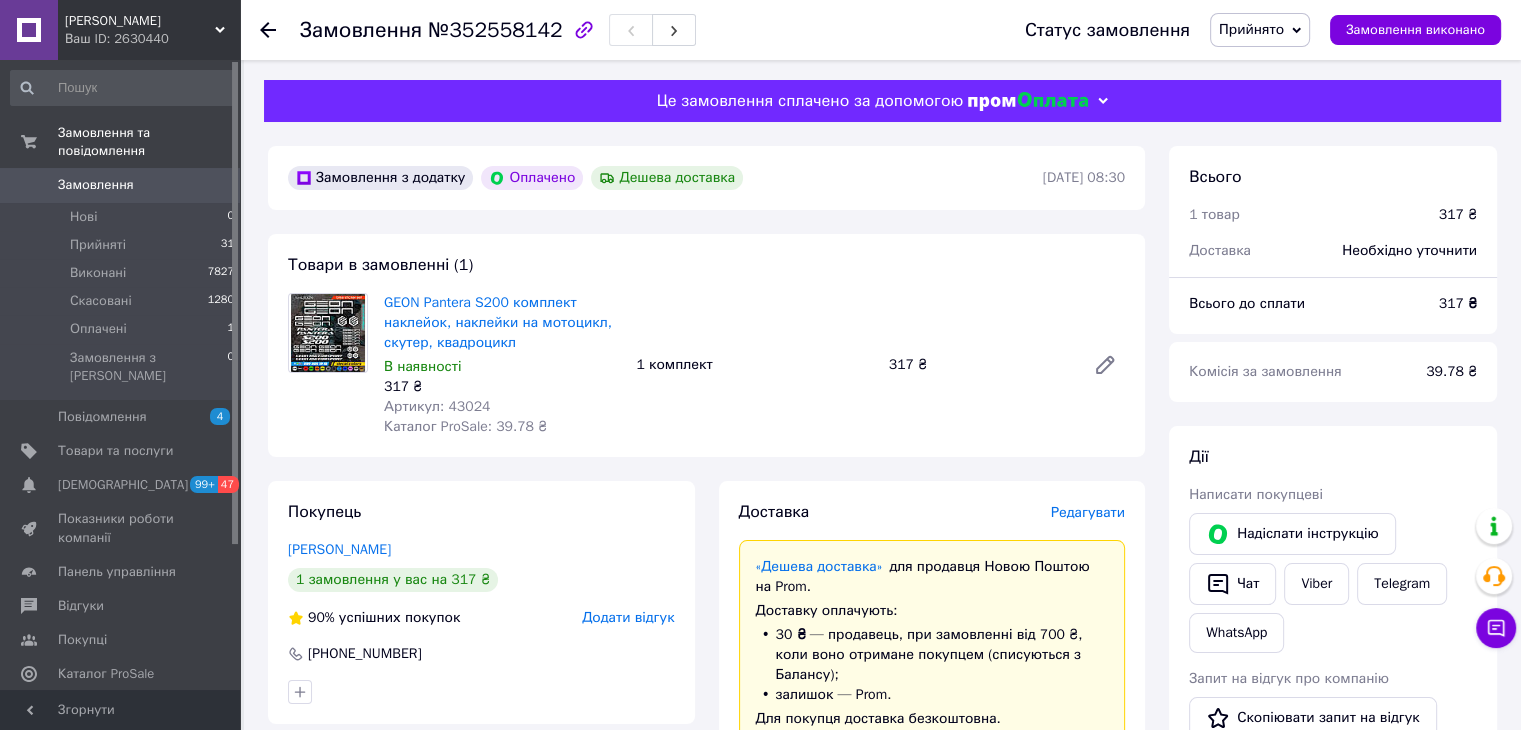 click on "Замовлення" at bounding box center (121, 185) 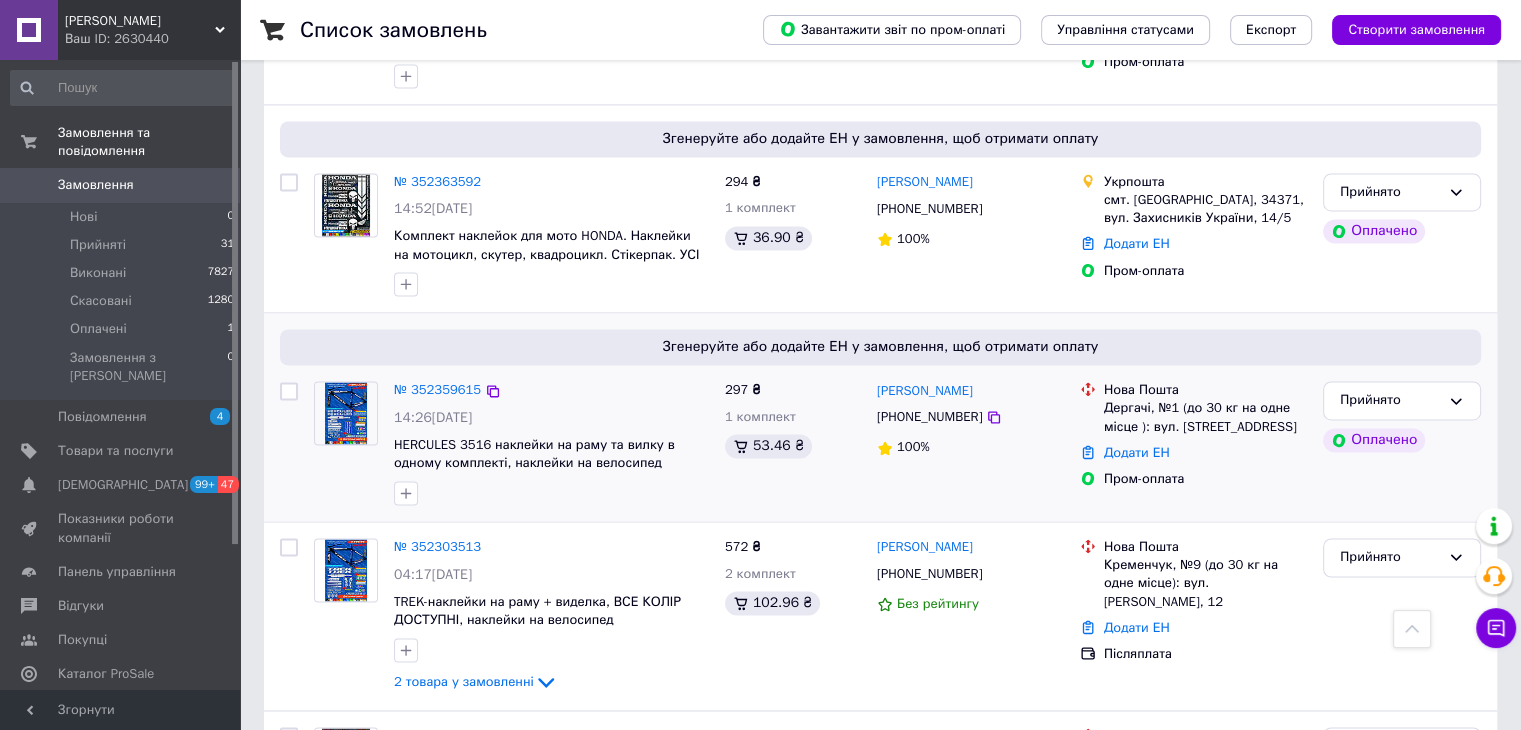scroll, scrollTop: 3200, scrollLeft: 0, axis: vertical 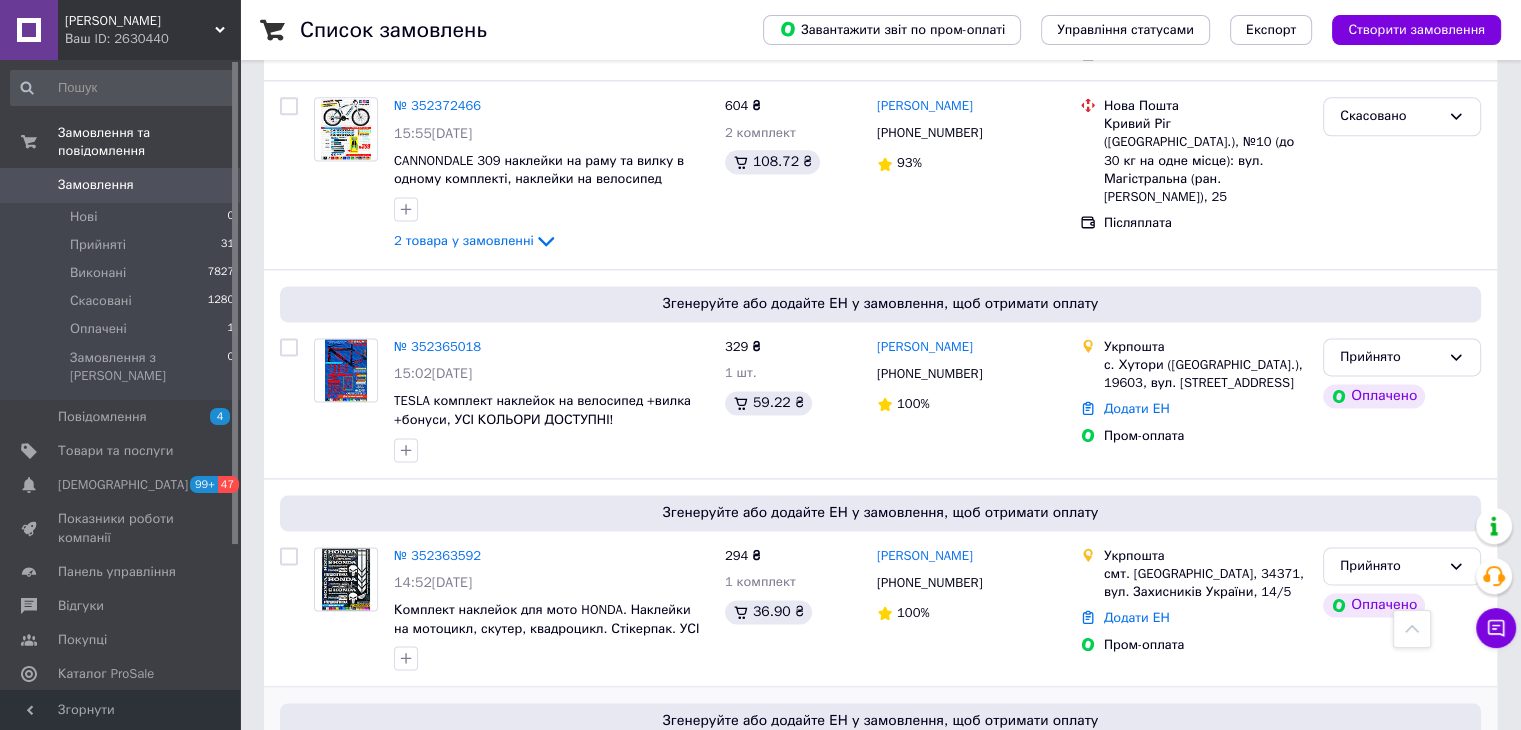 click 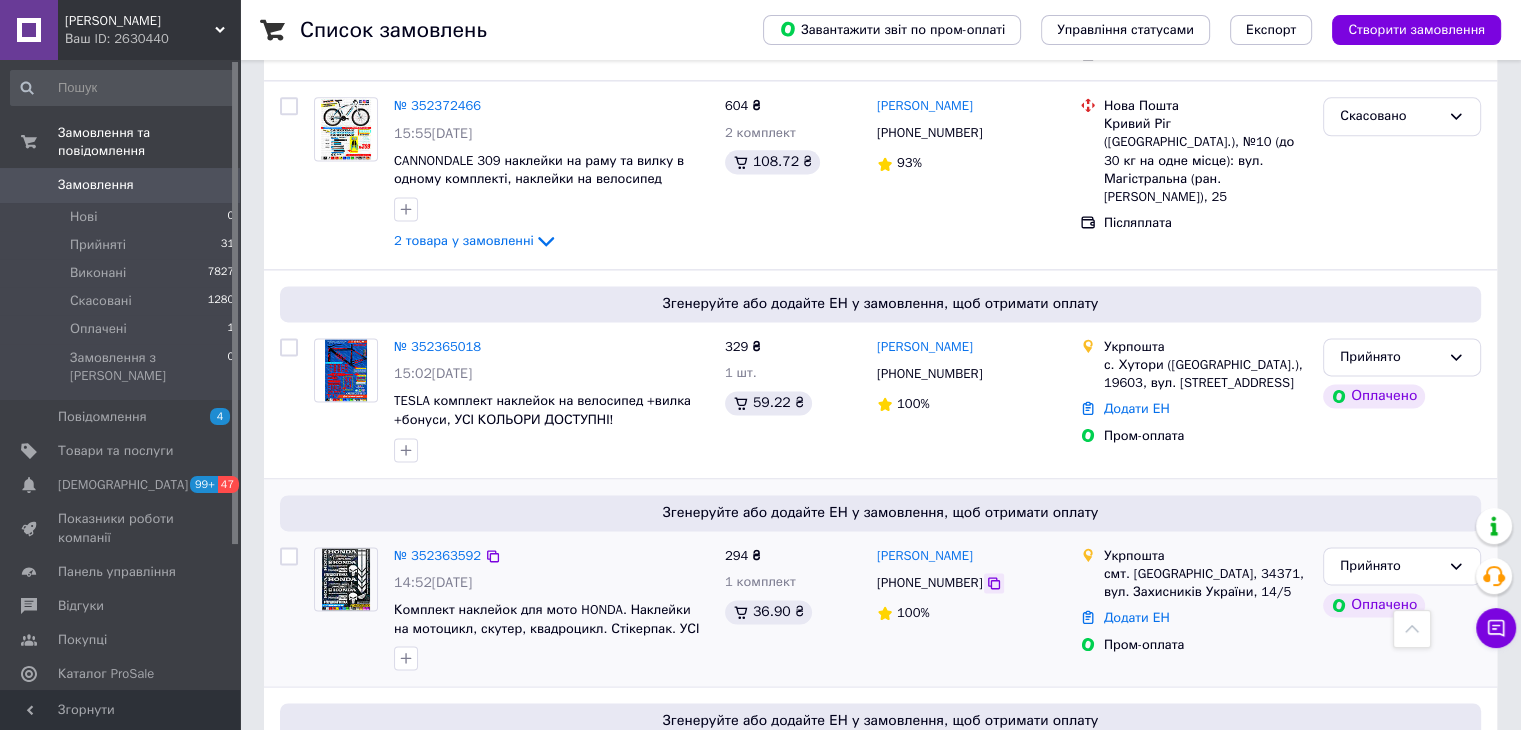click 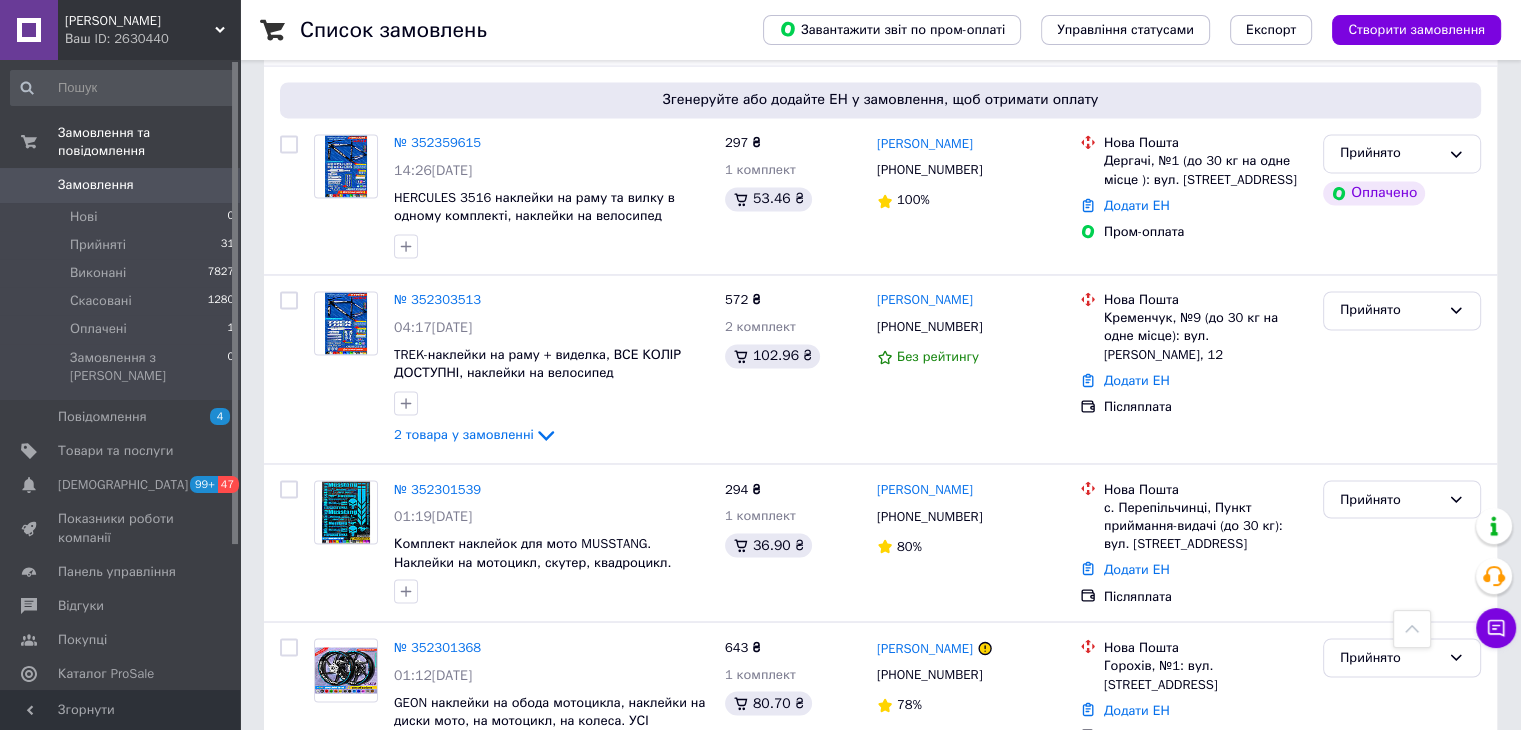 scroll, scrollTop: 3400, scrollLeft: 0, axis: vertical 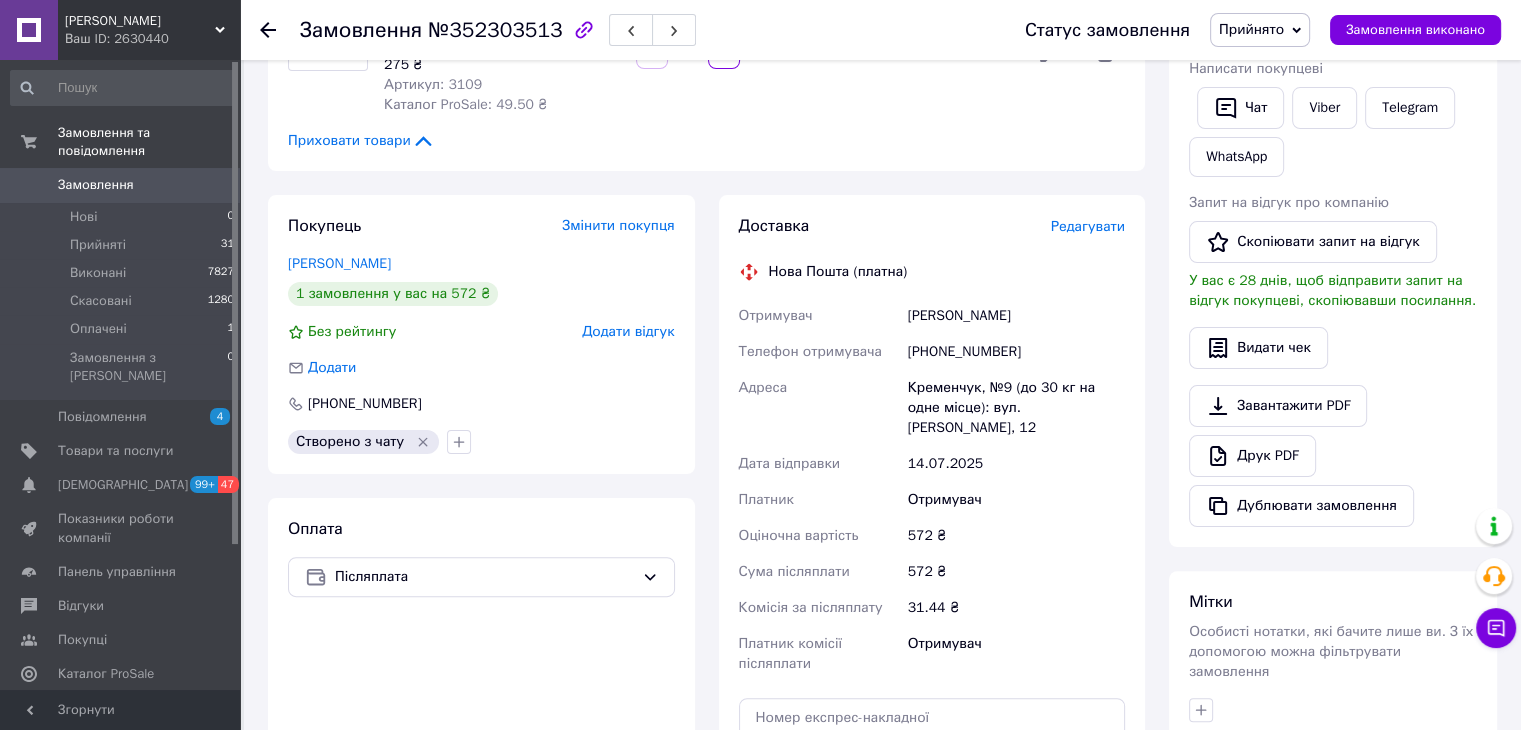click on "[PHONE_NUMBER]" at bounding box center (1016, 352) 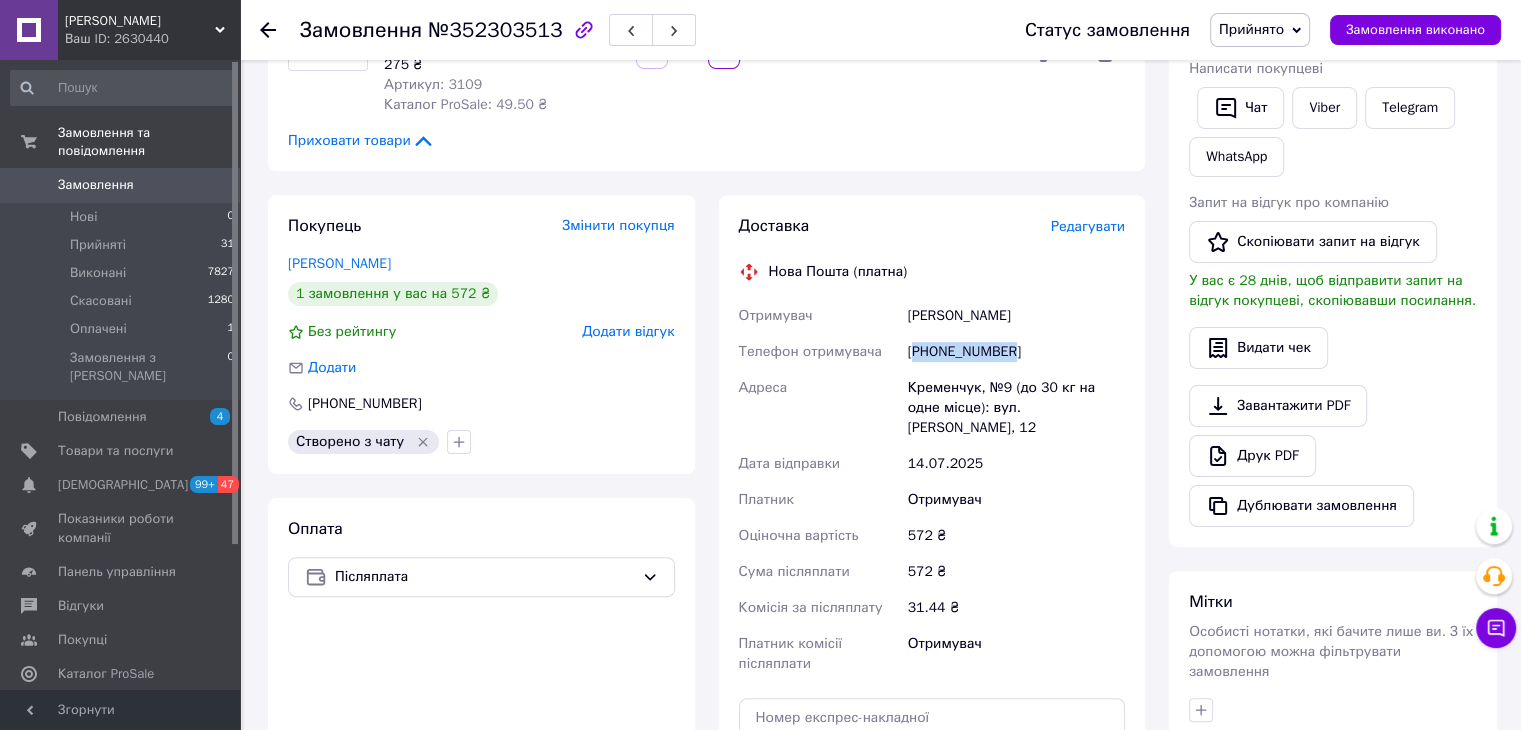 click on "[PHONE_NUMBER]" at bounding box center (1016, 352) 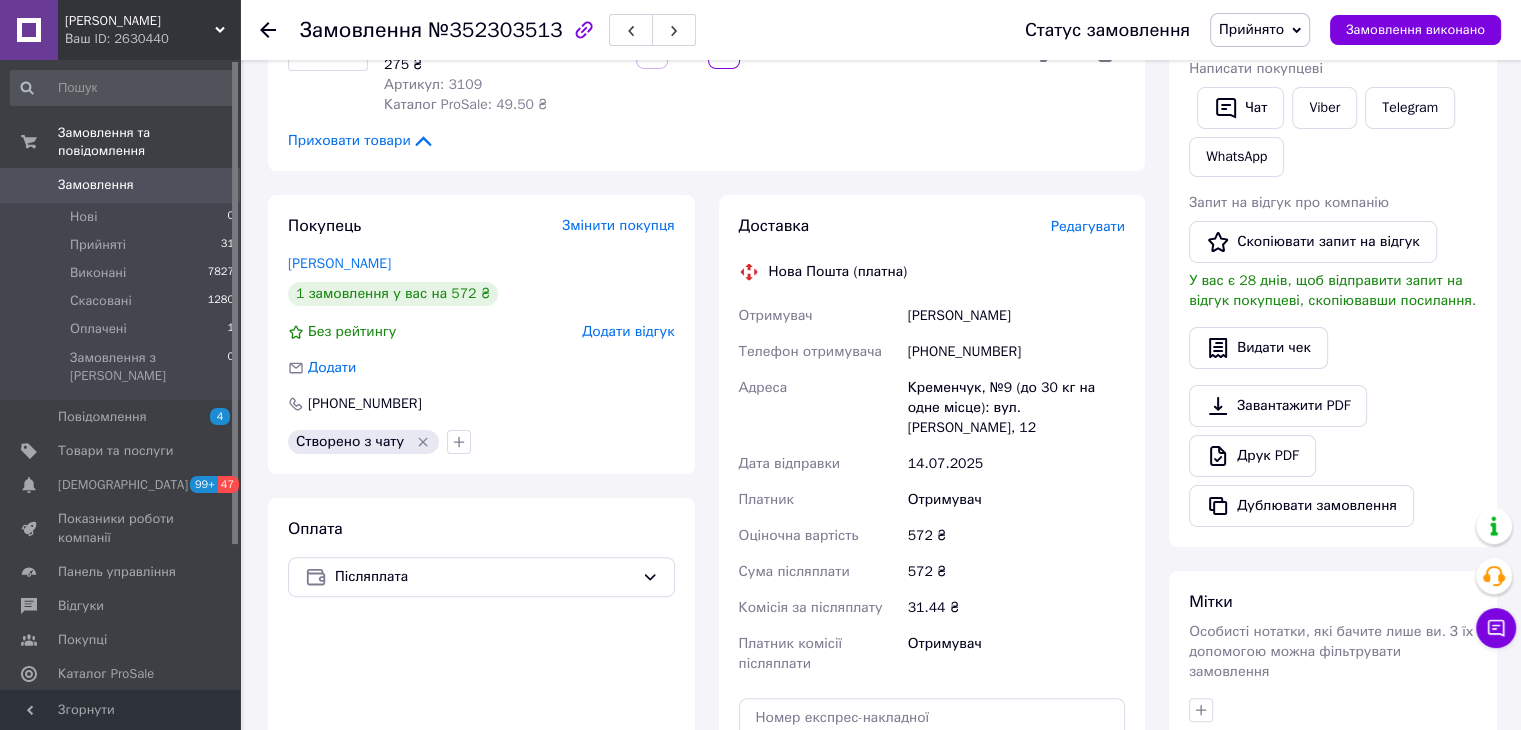 click on "[PERSON_NAME]" at bounding box center (1016, 316) 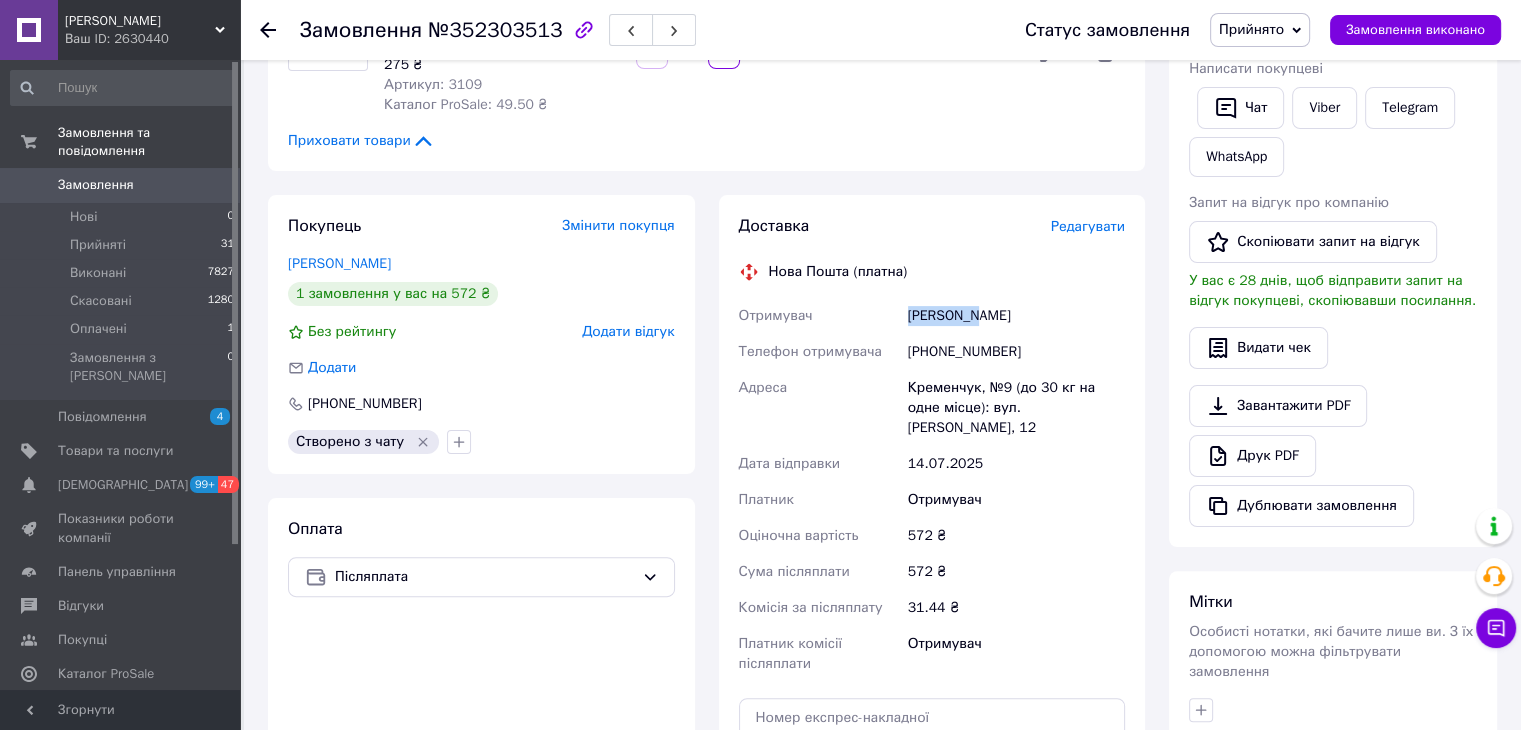 click on "[PERSON_NAME]" at bounding box center (1016, 316) 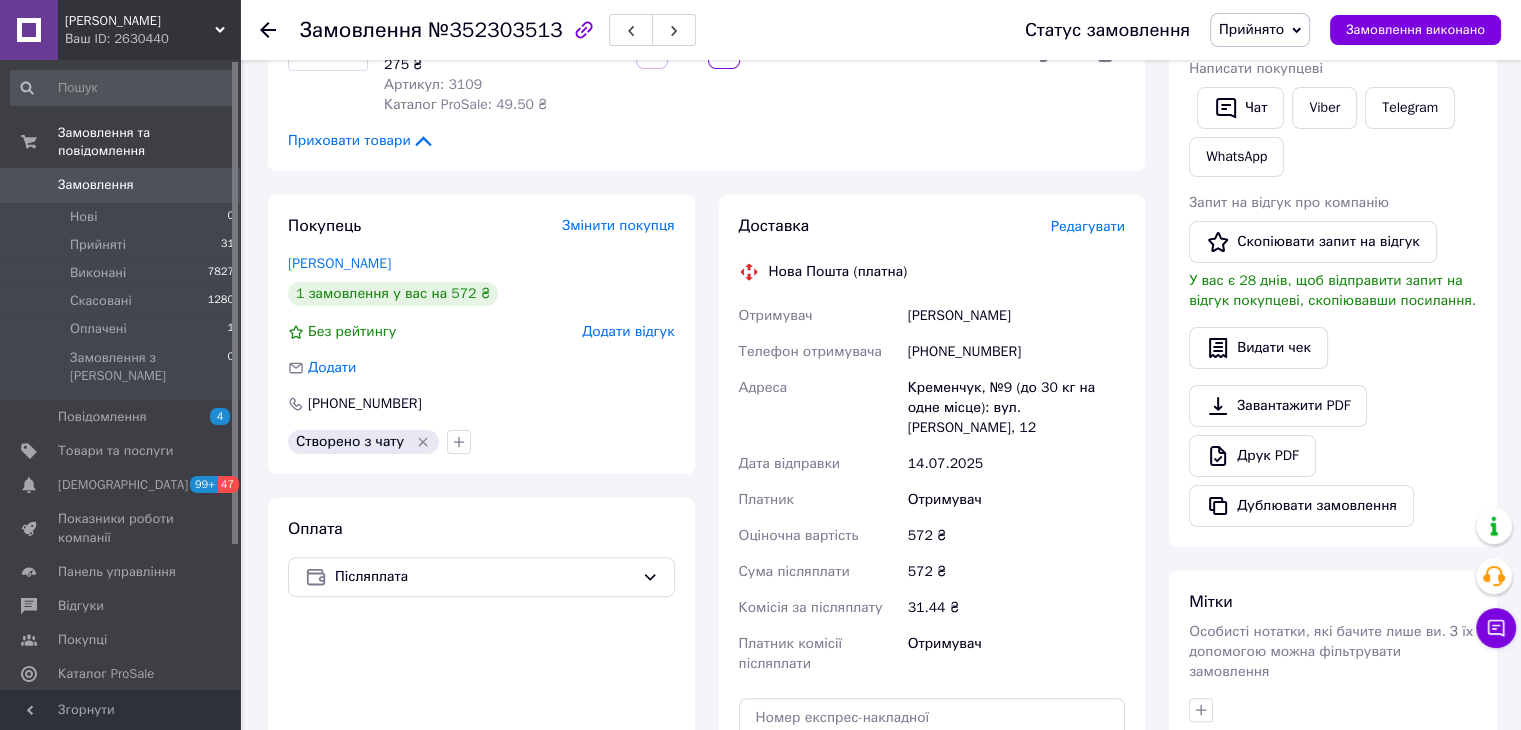 click on "[PERSON_NAME]" at bounding box center (1016, 316) 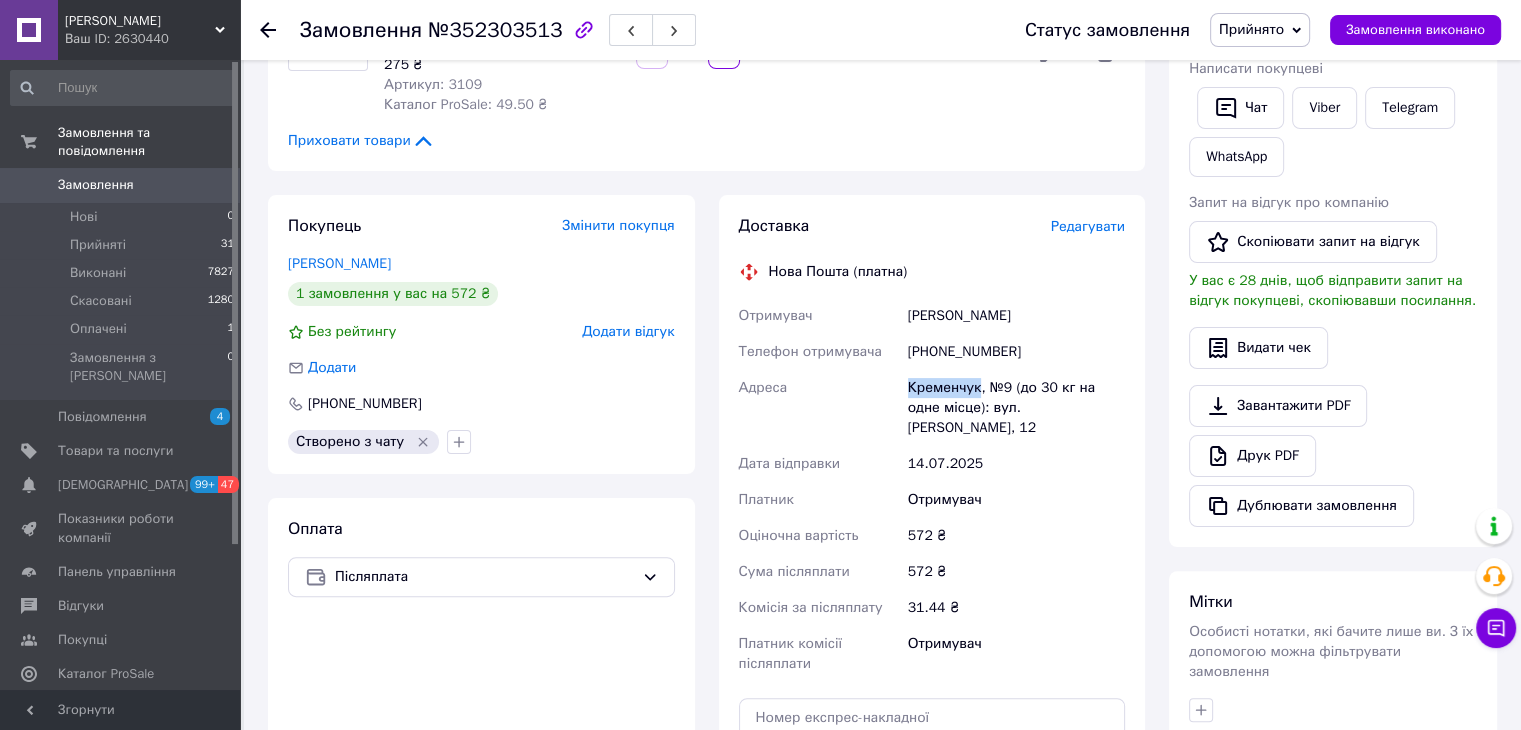 click on "Кременчук, №9 (до 30 кг на одне місце): вул. [PERSON_NAME], 12" at bounding box center (1016, 408) 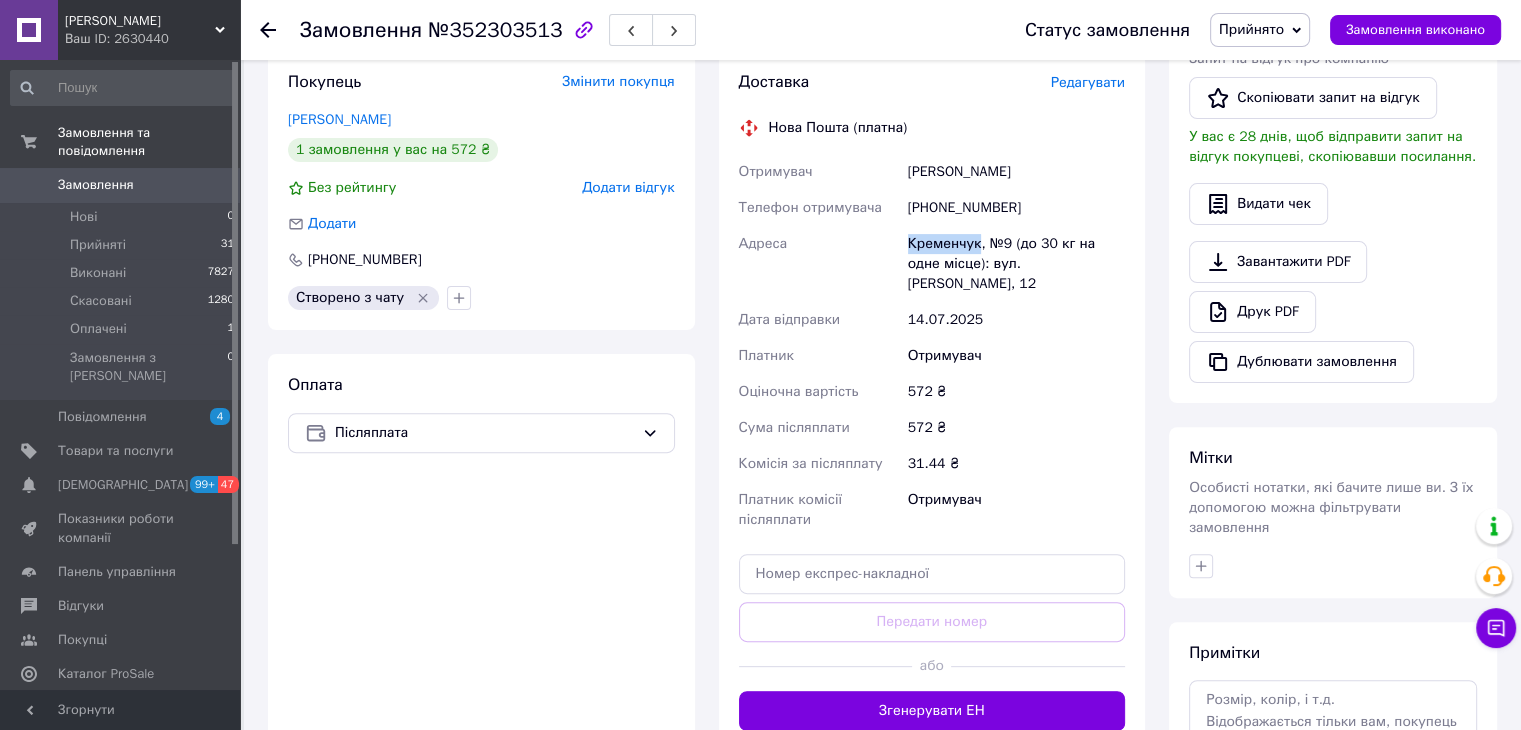 scroll, scrollTop: 700, scrollLeft: 0, axis: vertical 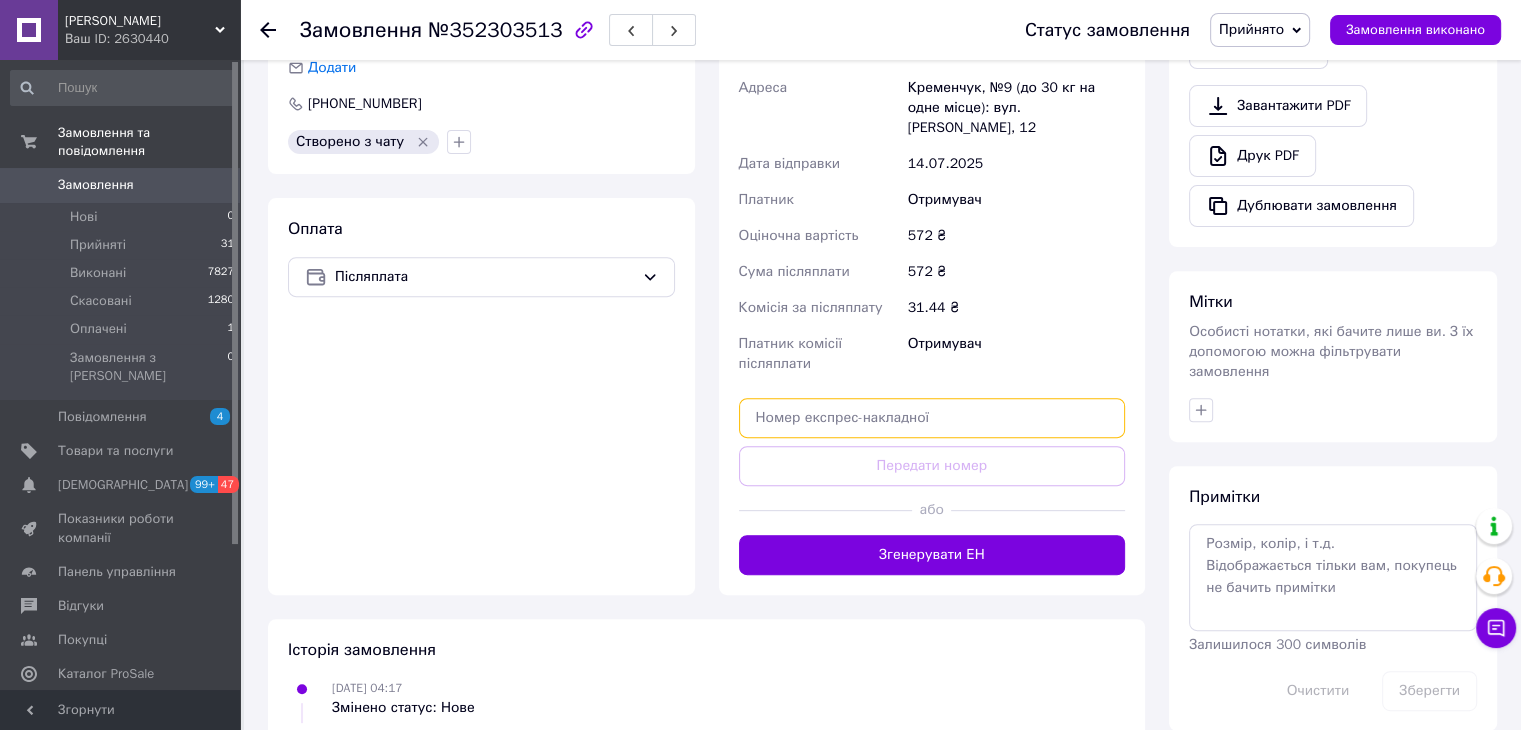 click at bounding box center [932, 418] 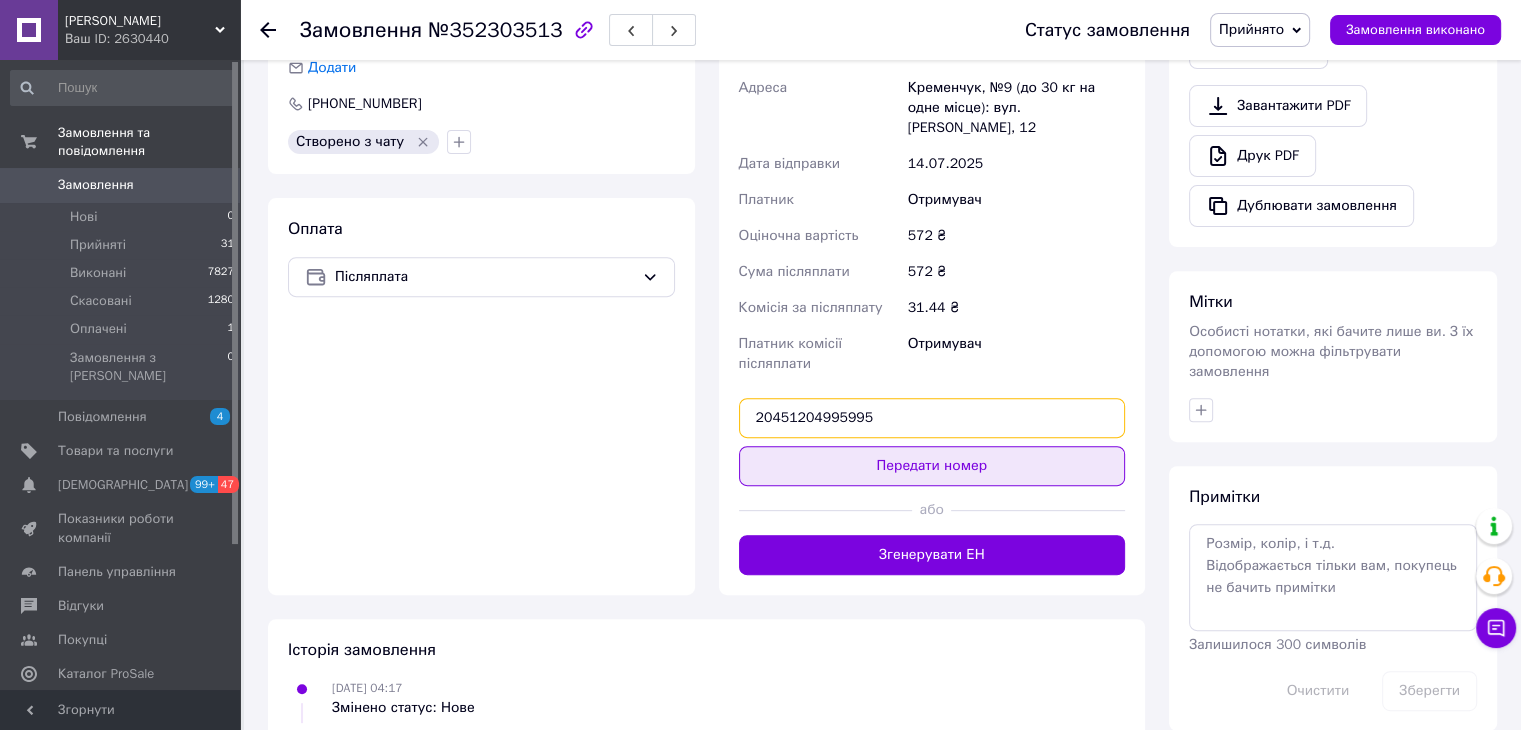 type on "20451204995995" 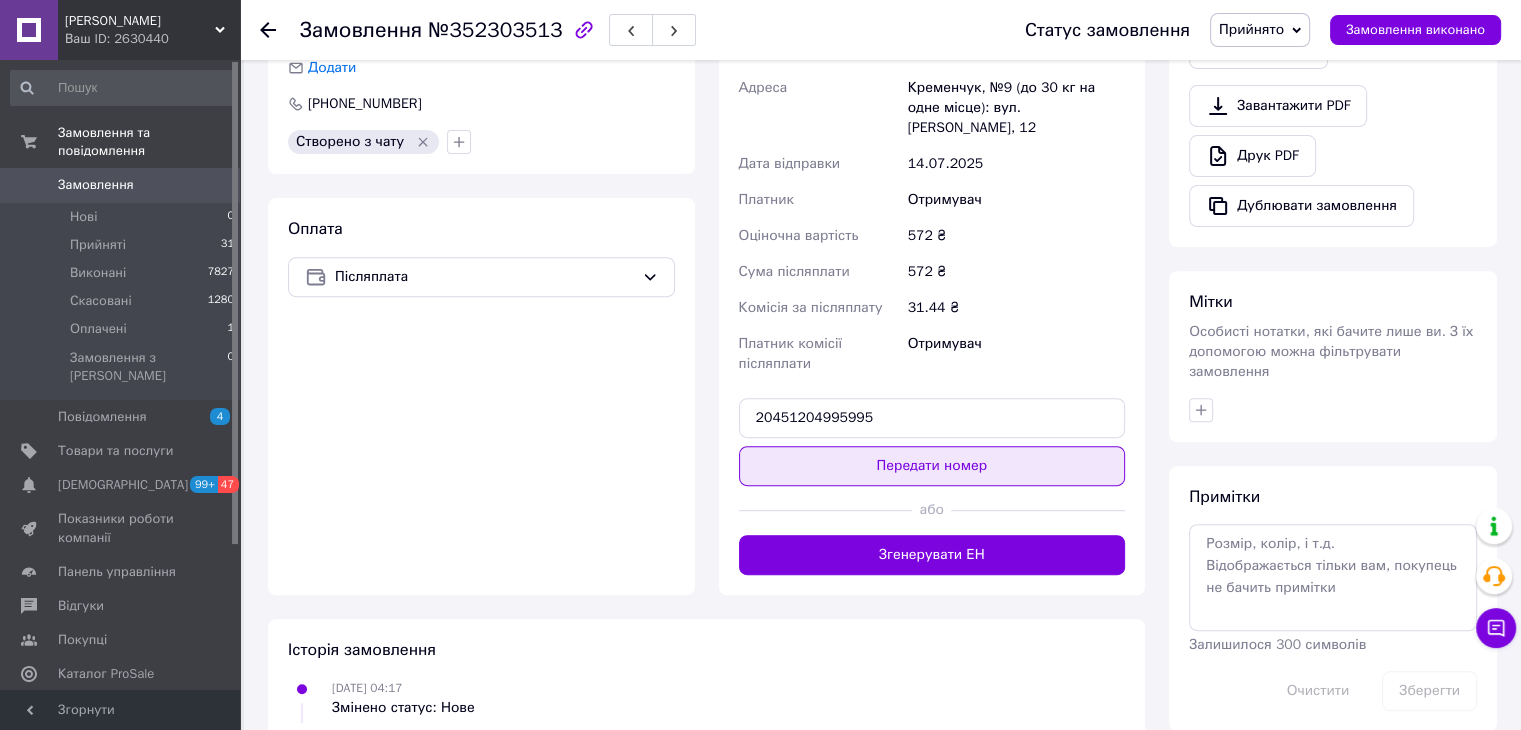 click on "Передати номер" at bounding box center [932, 466] 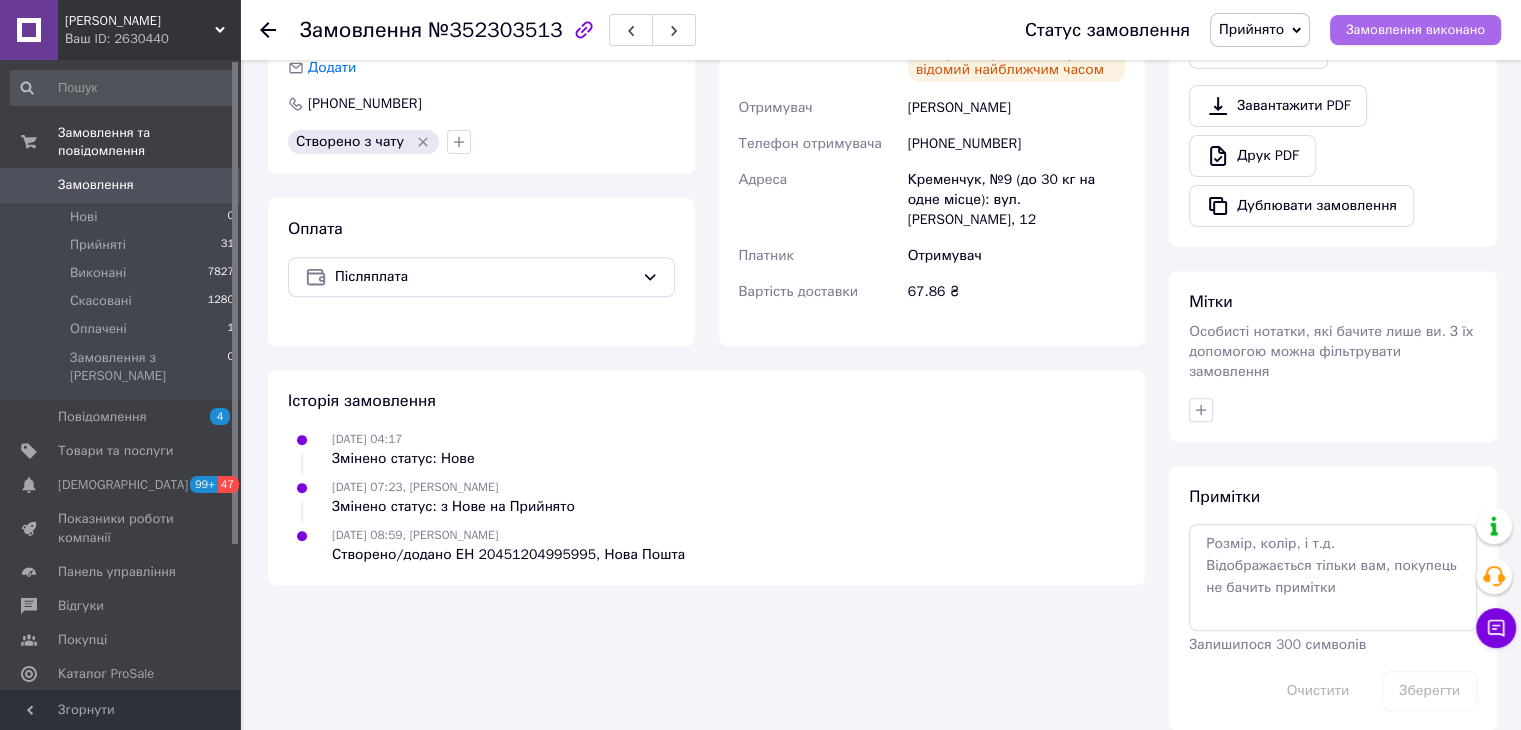 click on "Замовлення виконано" at bounding box center [1415, 30] 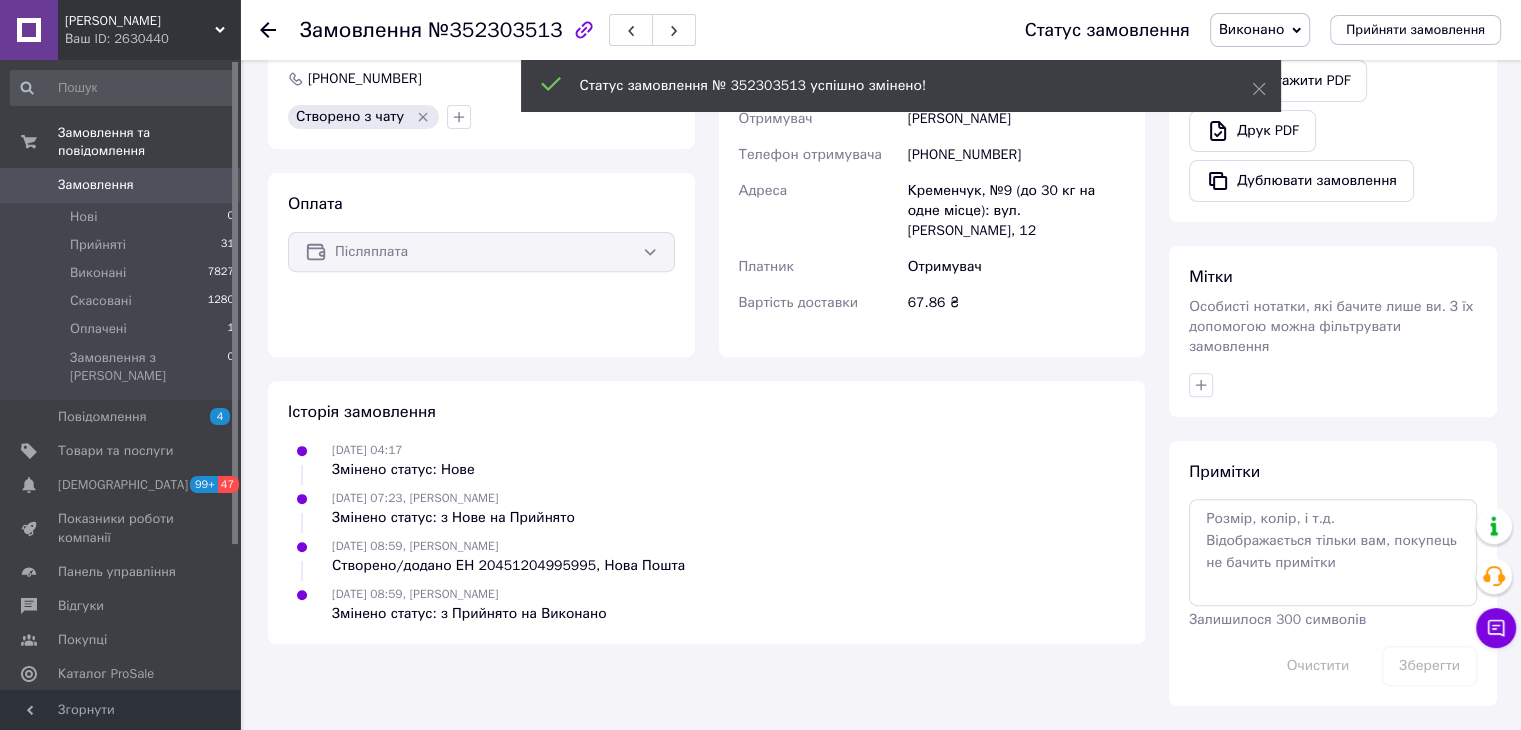 scroll, scrollTop: 666, scrollLeft: 0, axis: vertical 